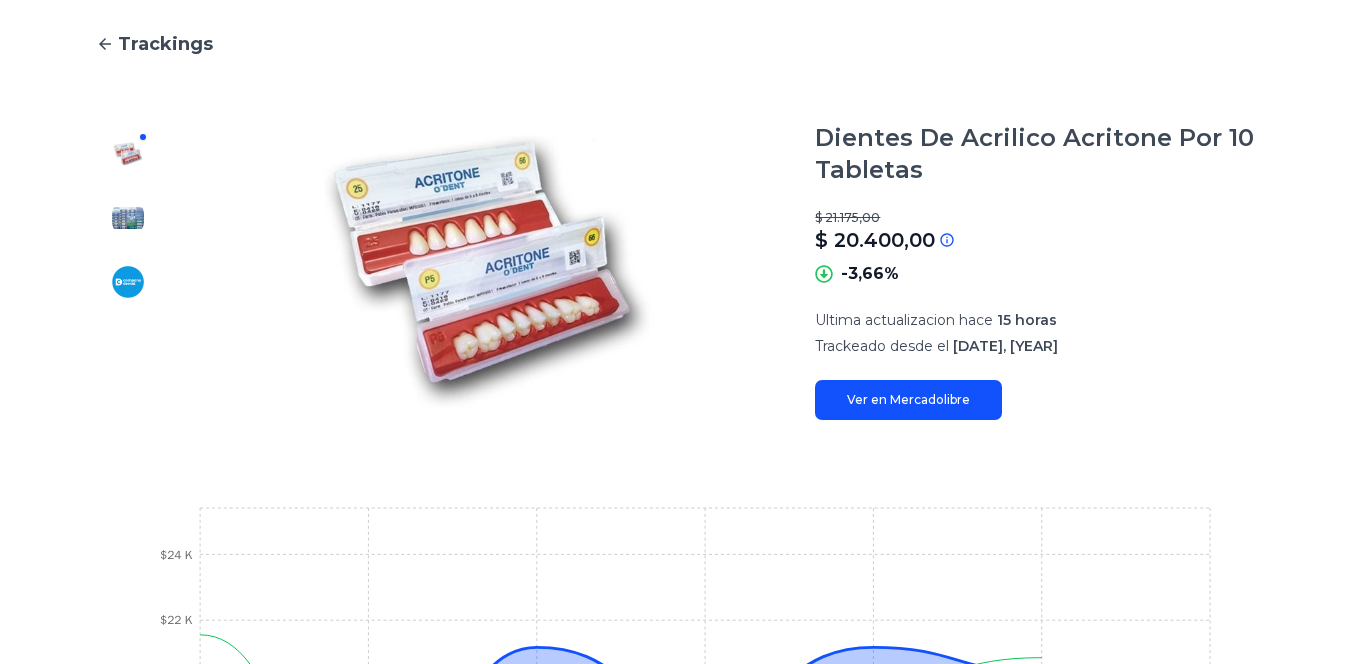 scroll, scrollTop: 179, scrollLeft: 0, axis: vertical 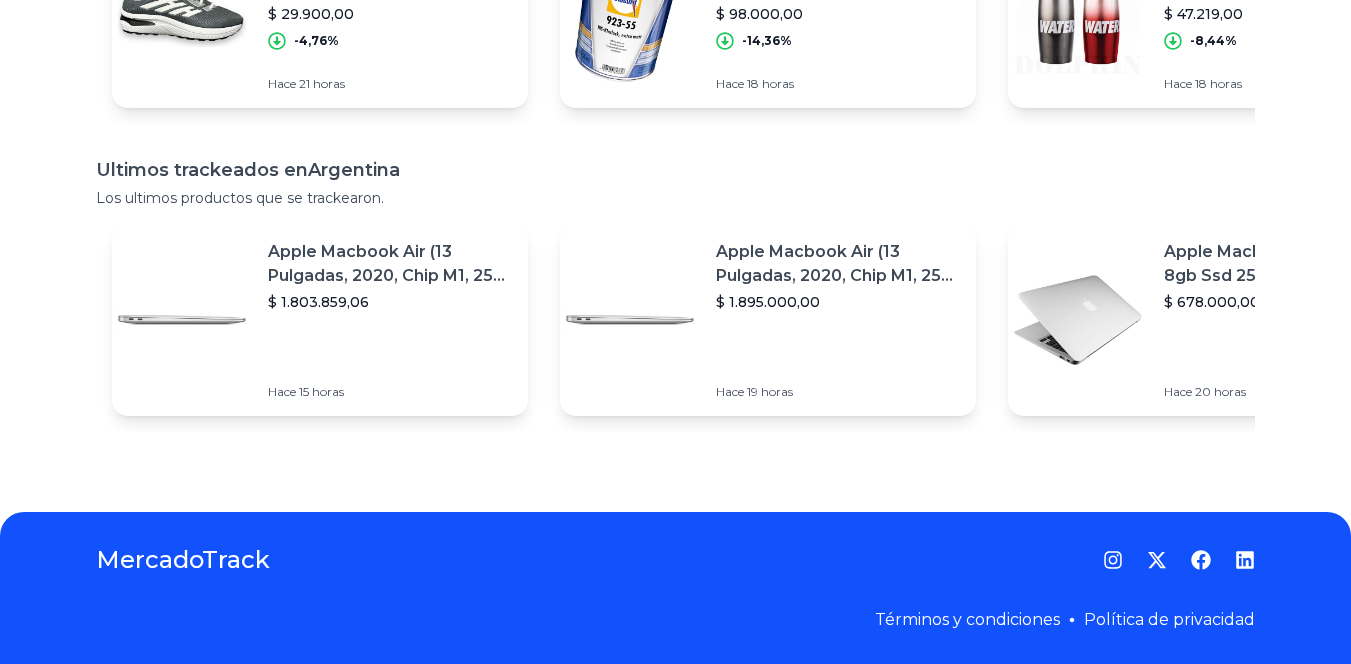 click on "Apple Macbook Air (13 Pulgadas, 2020, Chip M1, 256 Gb De Ssd, 8 Gb De Ram) - Plata" at bounding box center [390, 264] 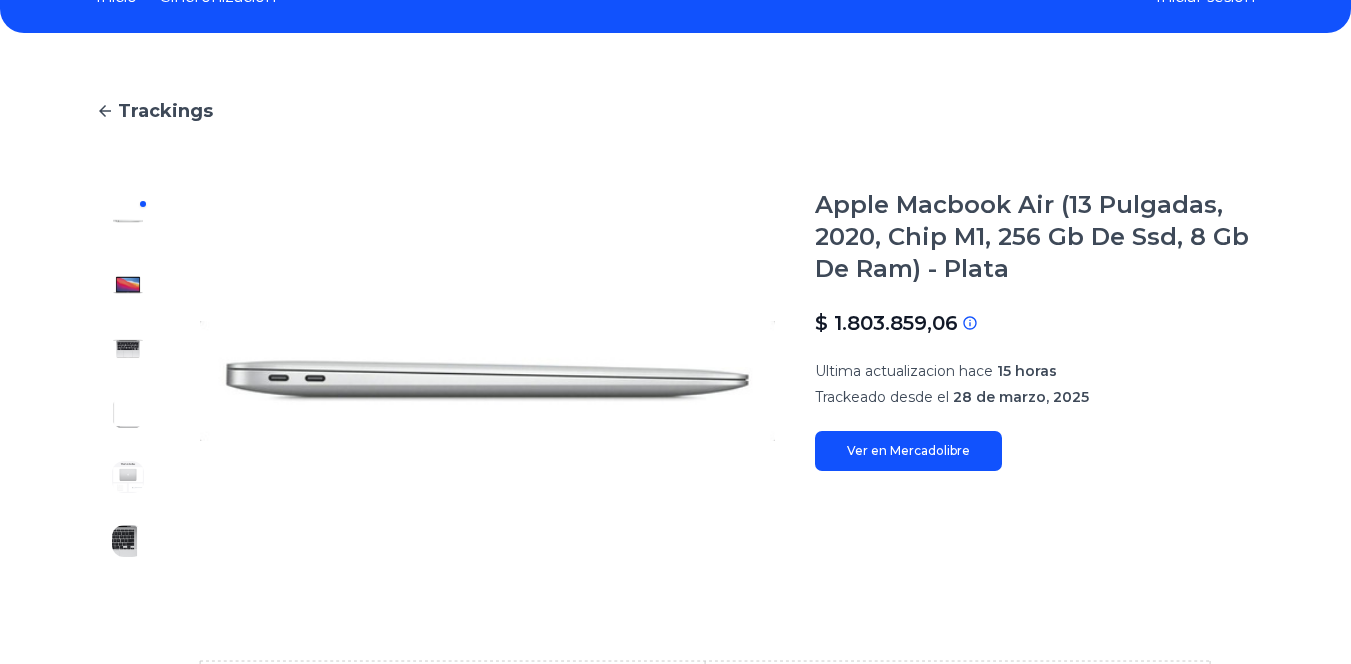 scroll, scrollTop: 110, scrollLeft: 0, axis: vertical 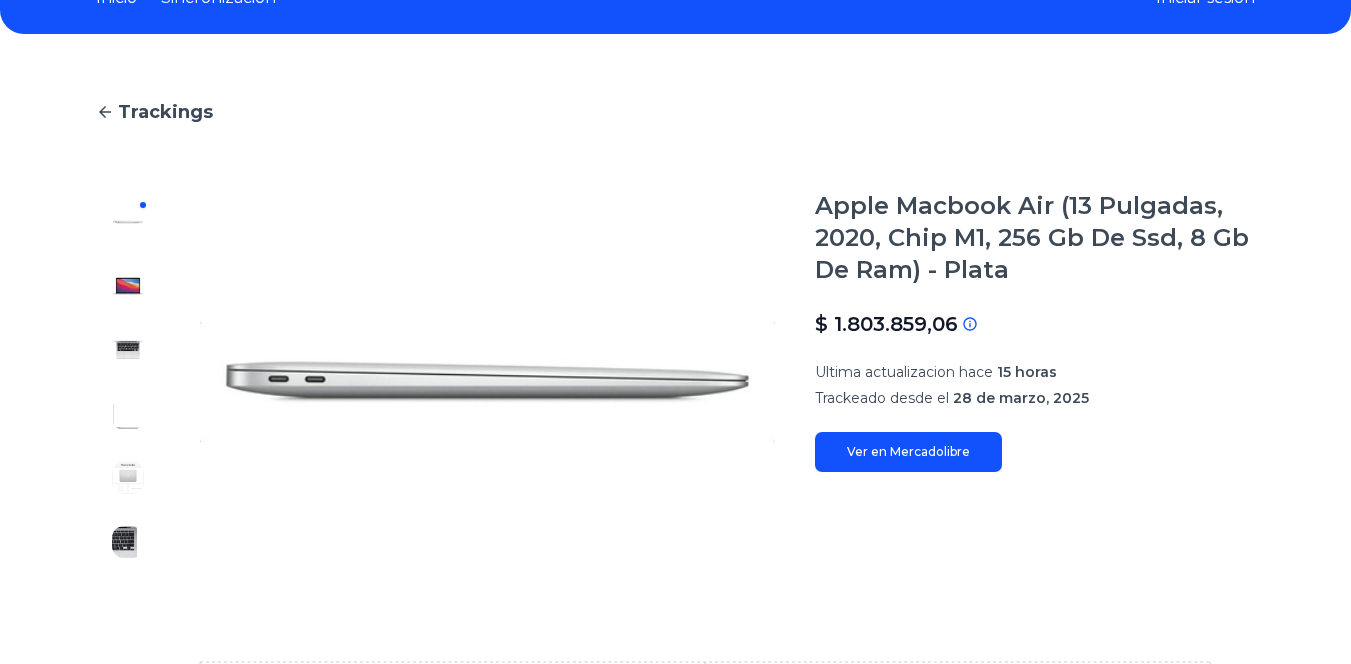 click at bounding box center [128, 286] 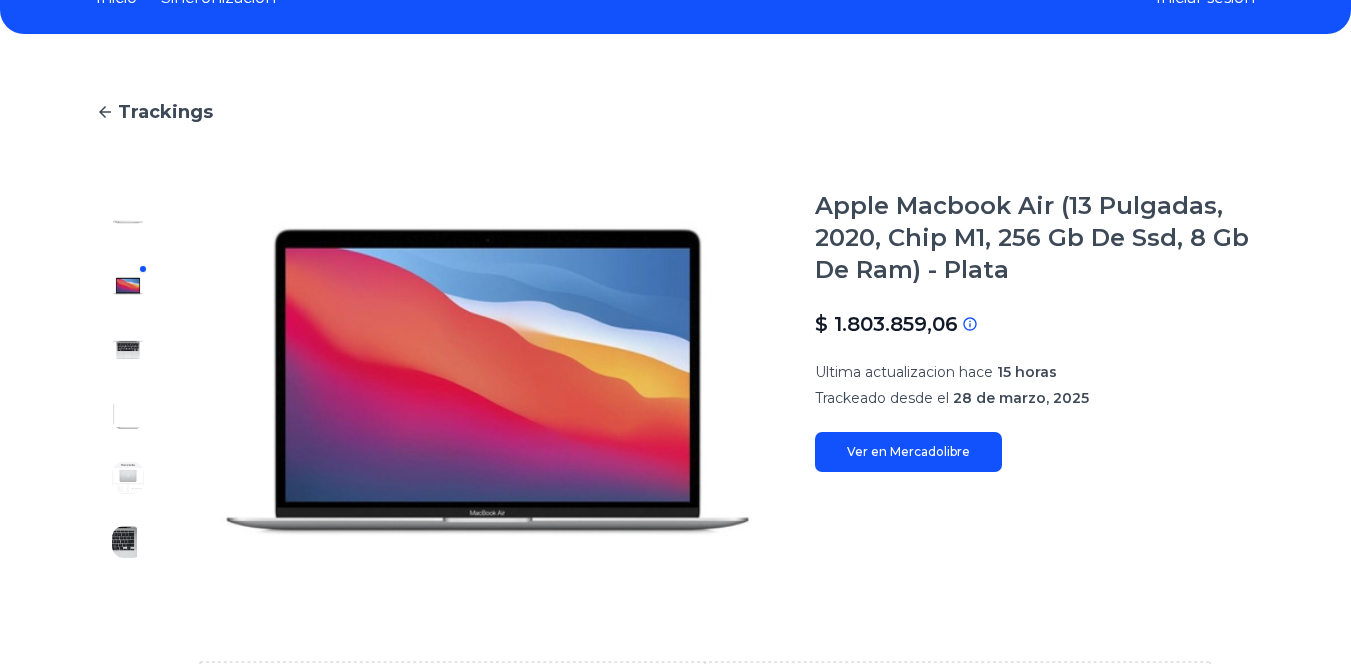 click at bounding box center (128, 350) 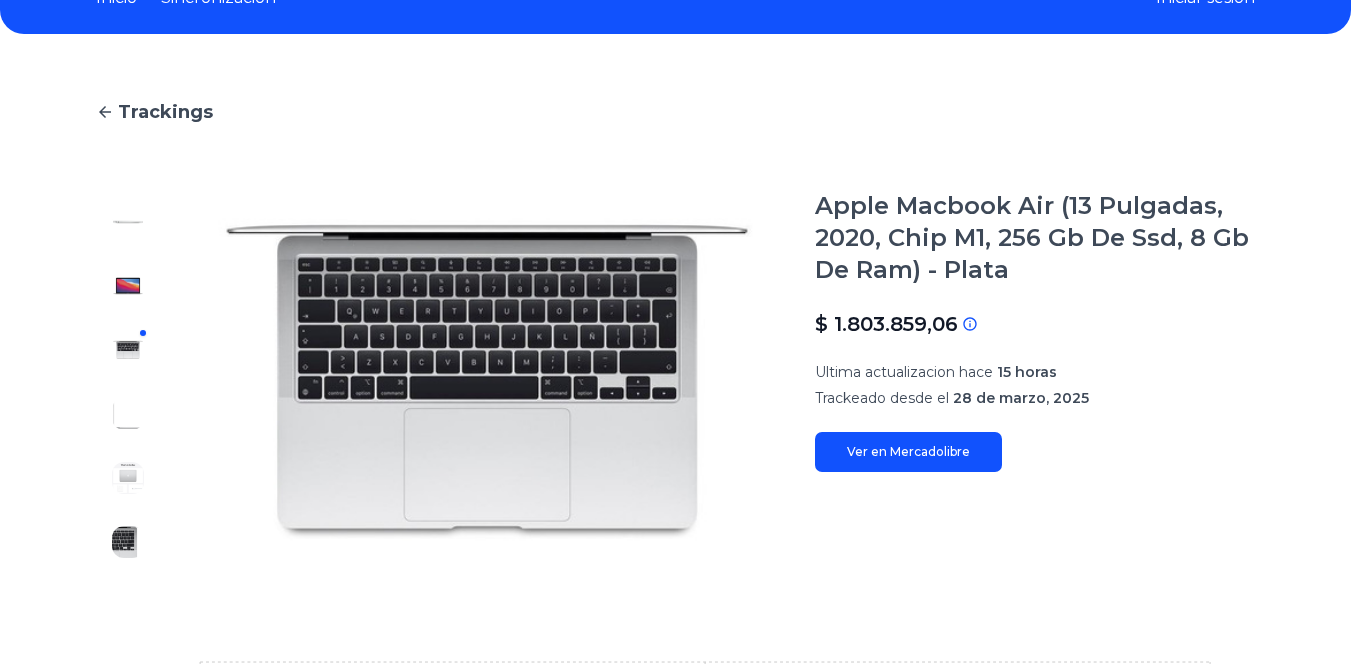 click at bounding box center (128, 414) 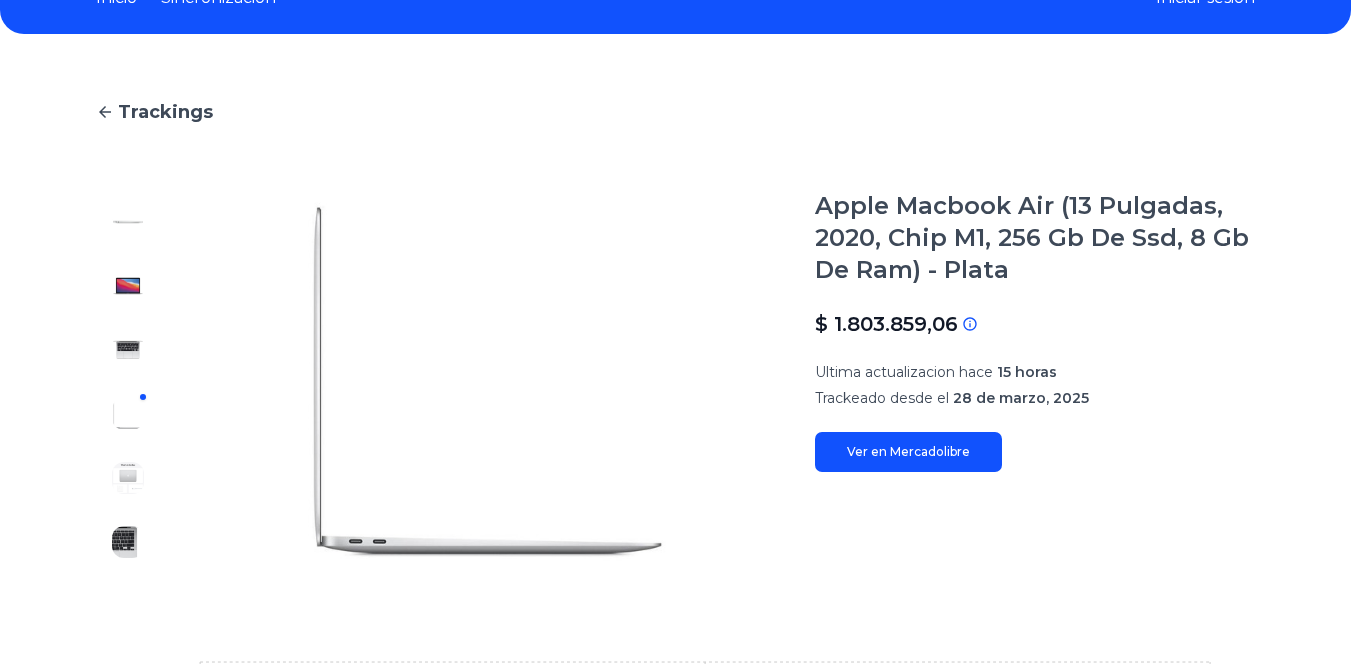 click at bounding box center (128, 478) 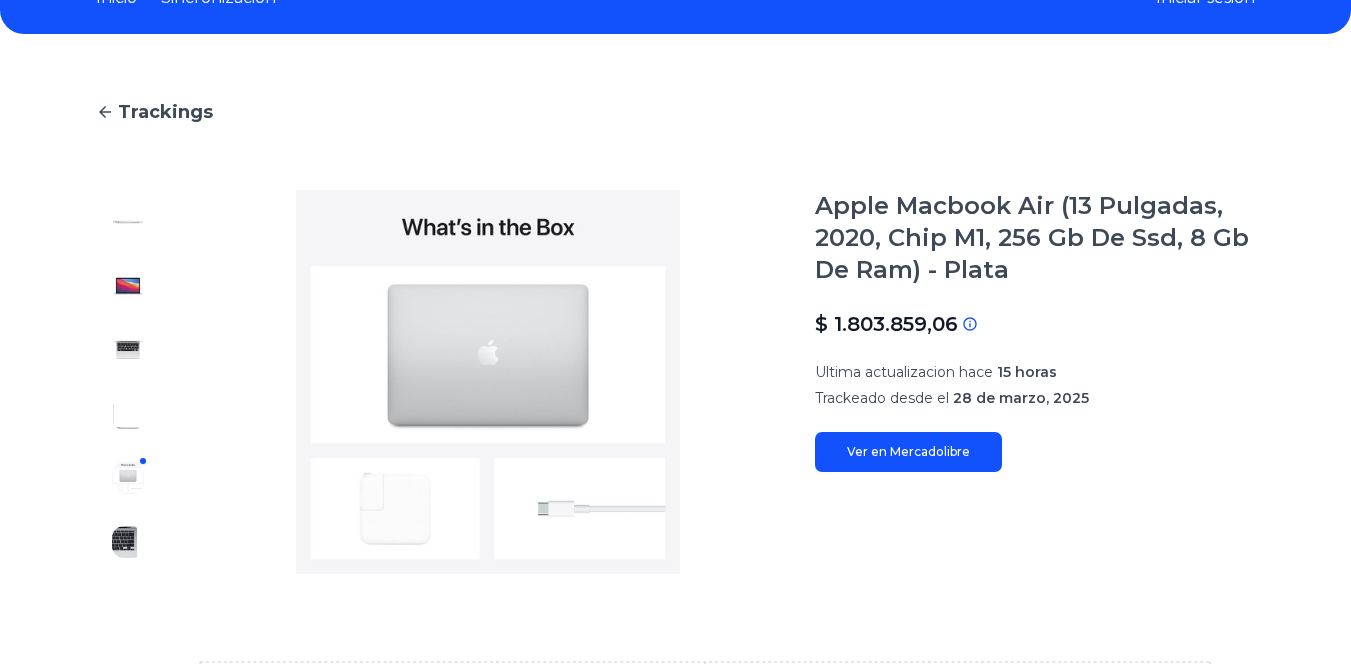 click at bounding box center (128, 542) 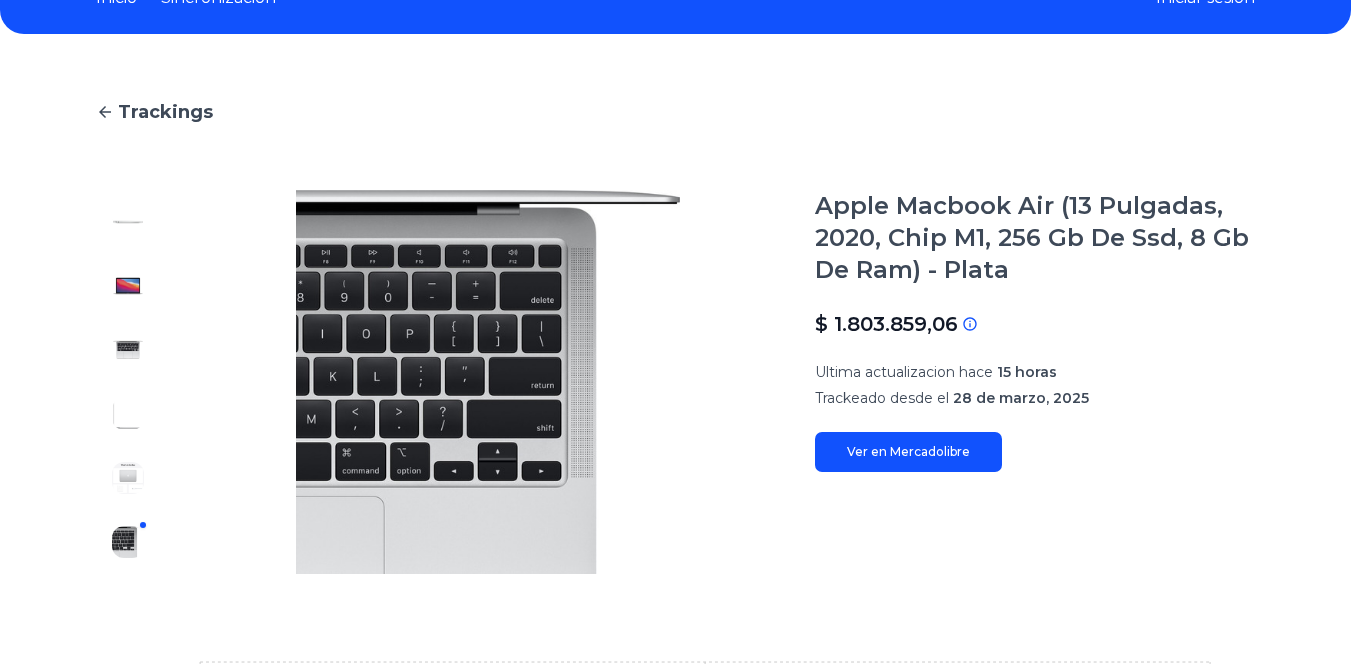 click at bounding box center [128, 222] 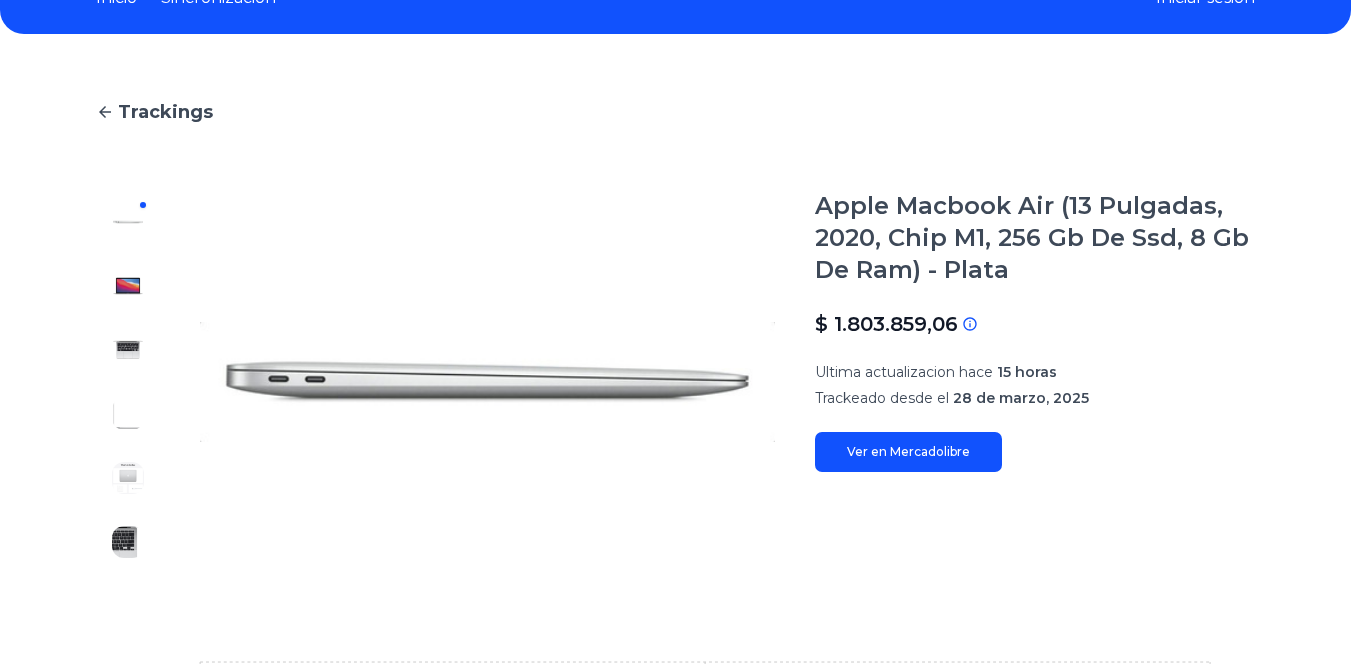 click 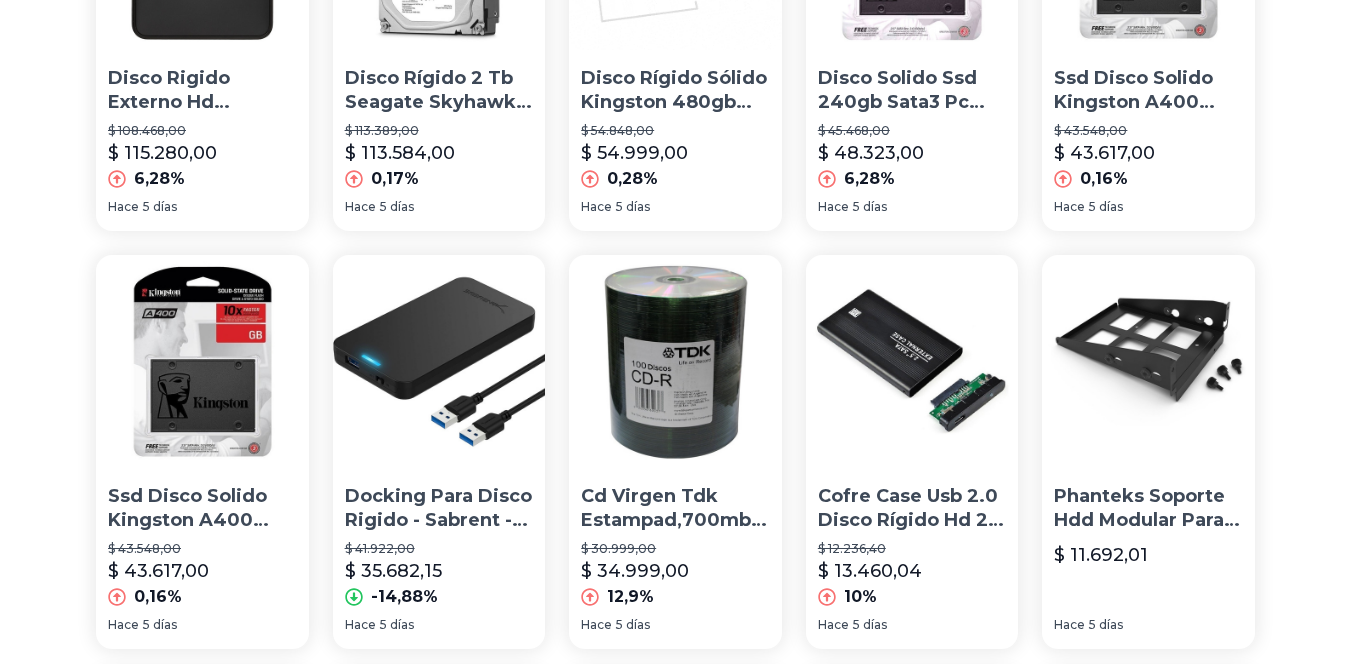 scroll, scrollTop: 0, scrollLeft: 0, axis: both 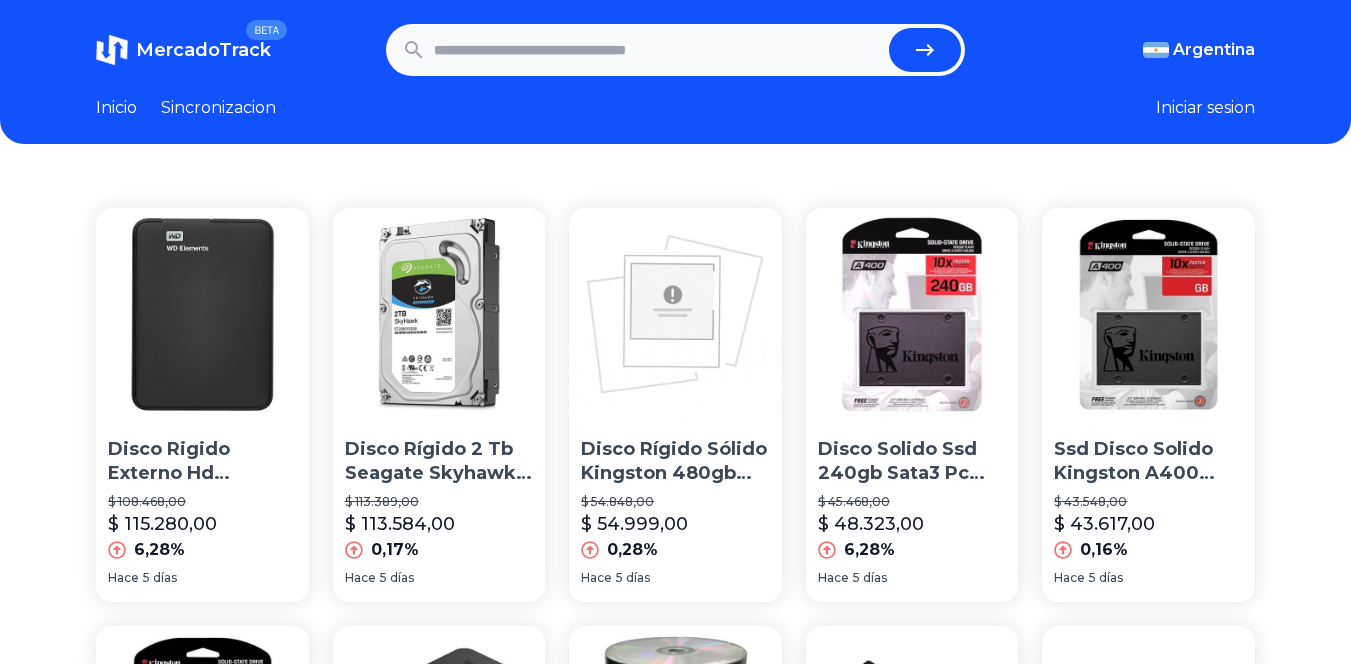 click on "MercadoTrack" at bounding box center (203, 50) 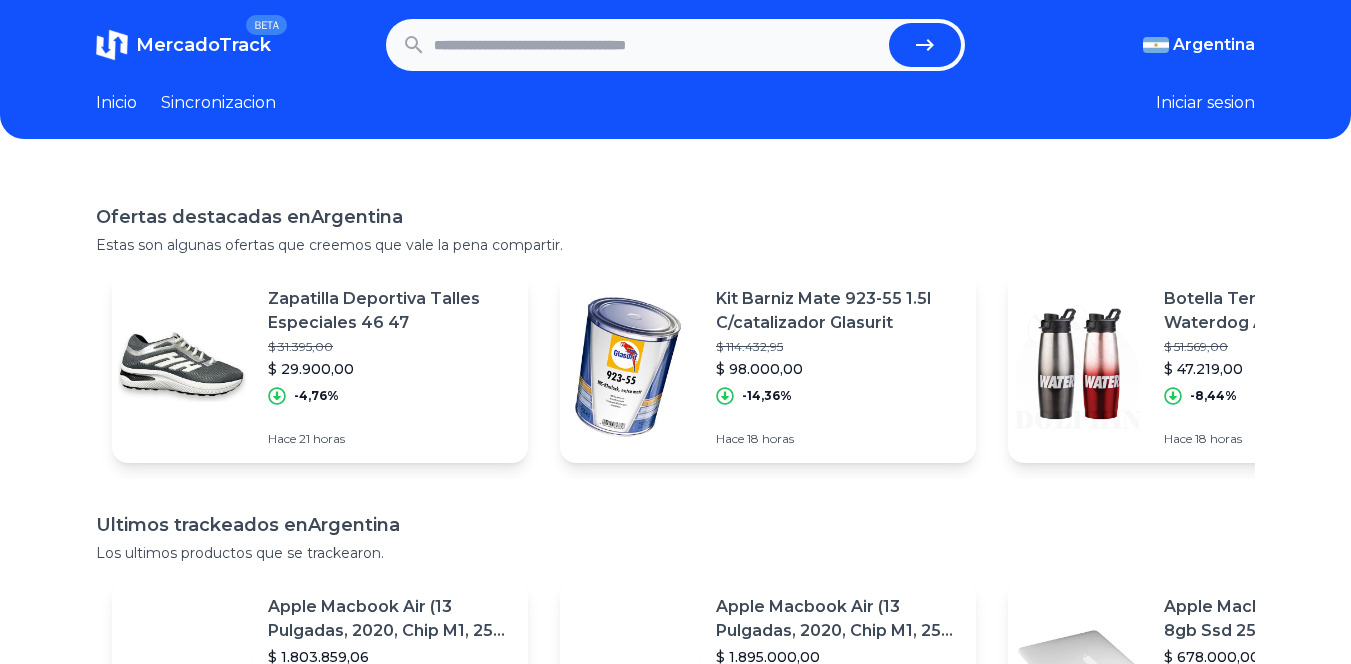 scroll, scrollTop: 0, scrollLeft: 0, axis: both 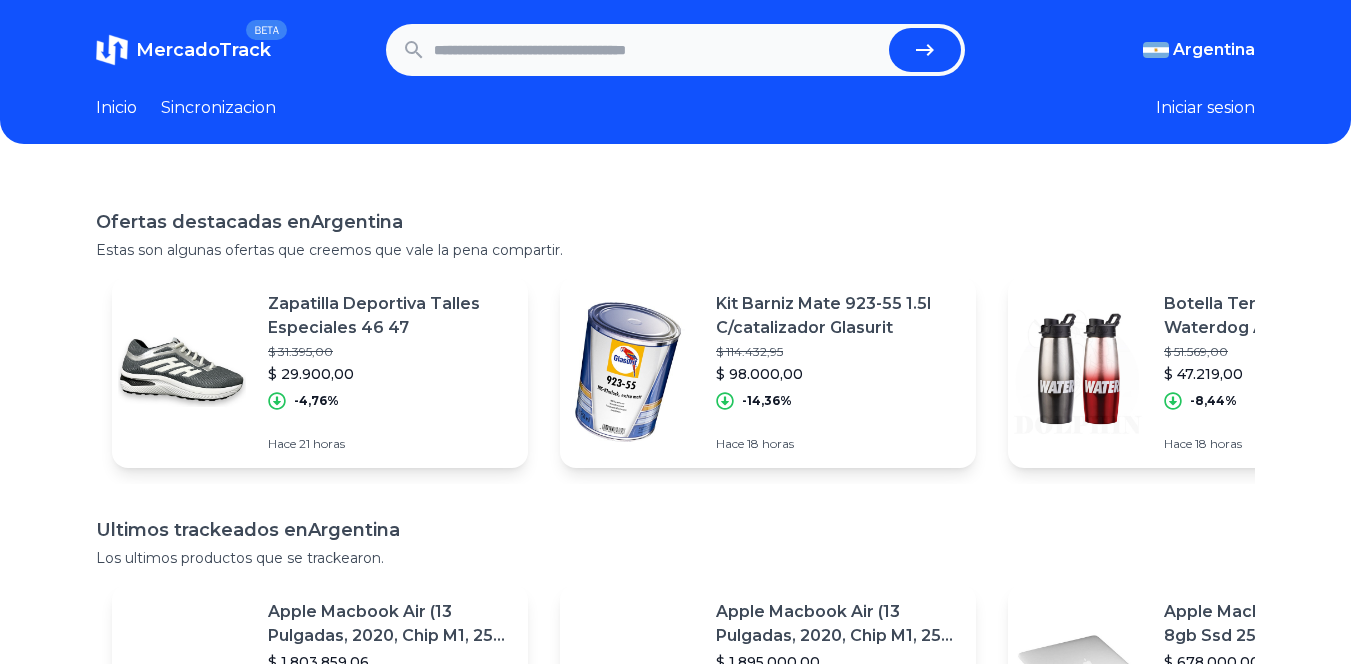 click at bounding box center [658, 50] 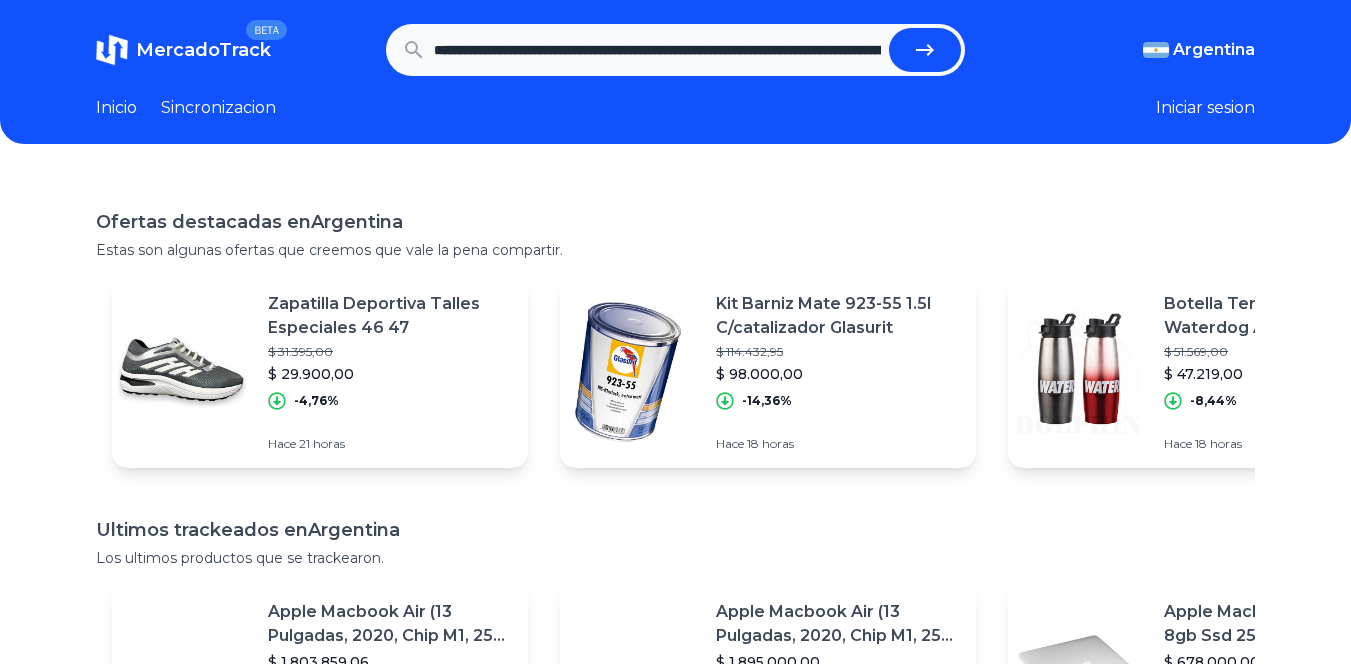 scroll, scrollTop: 0, scrollLeft: 2012, axis: horizontal 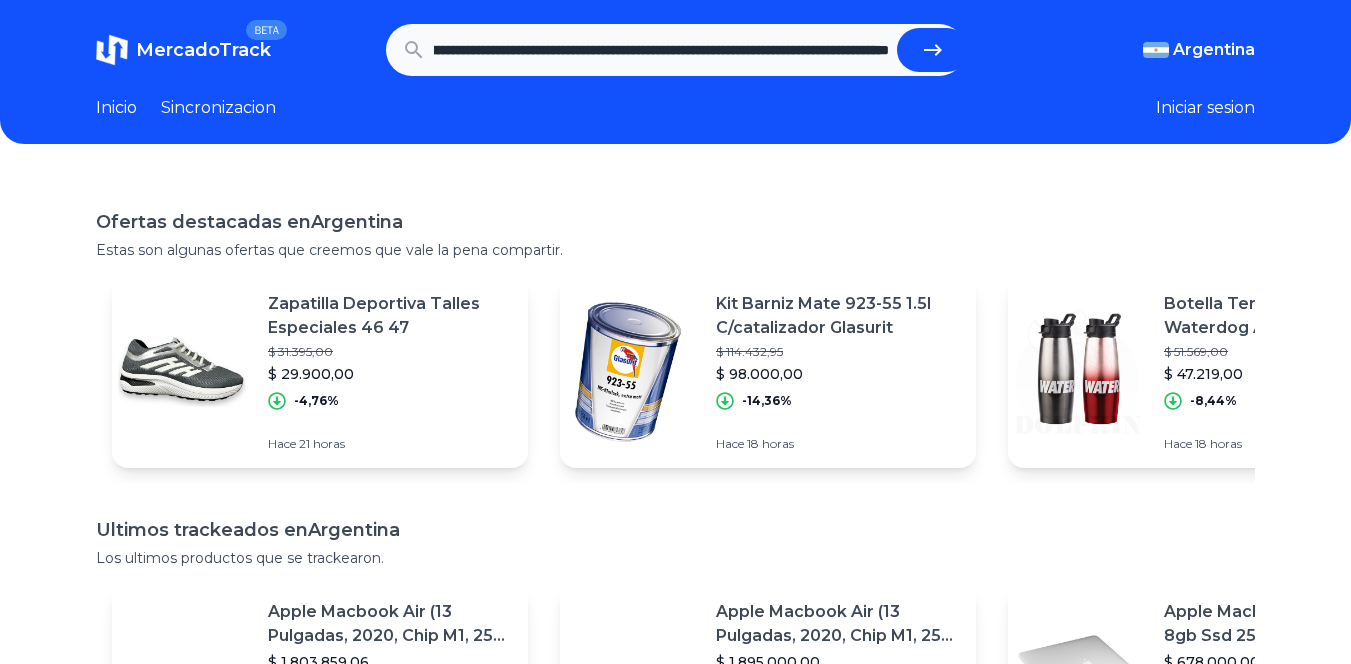 click at bounding box center [933, 50] 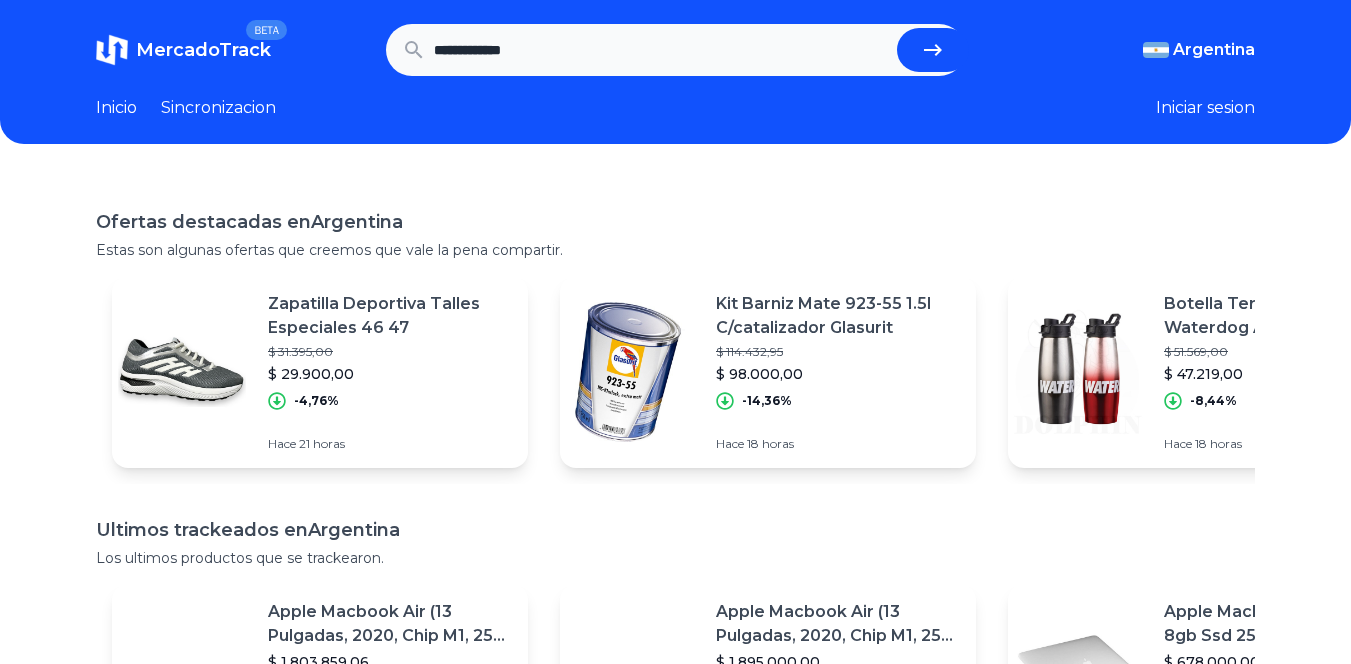 scroll, scrollTop: 0, scrollLeft: 0, axis: both 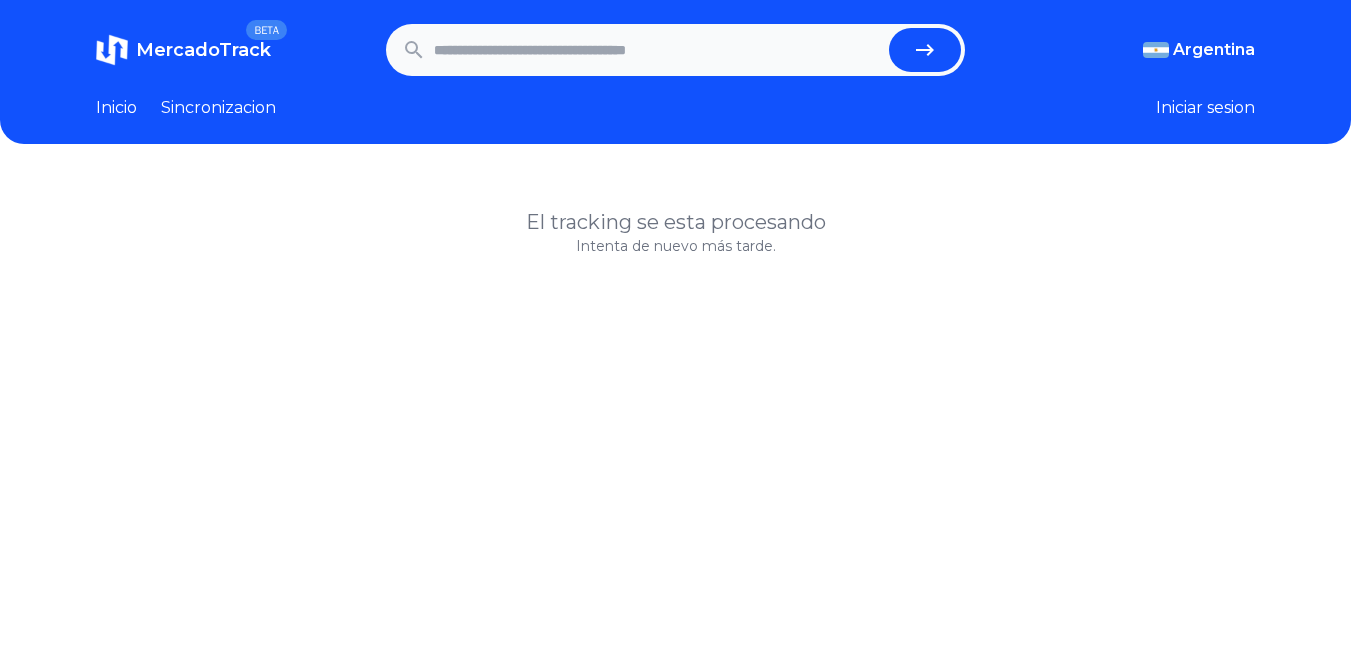 click on "Sincronizacion" at bounding box center [218, 108] 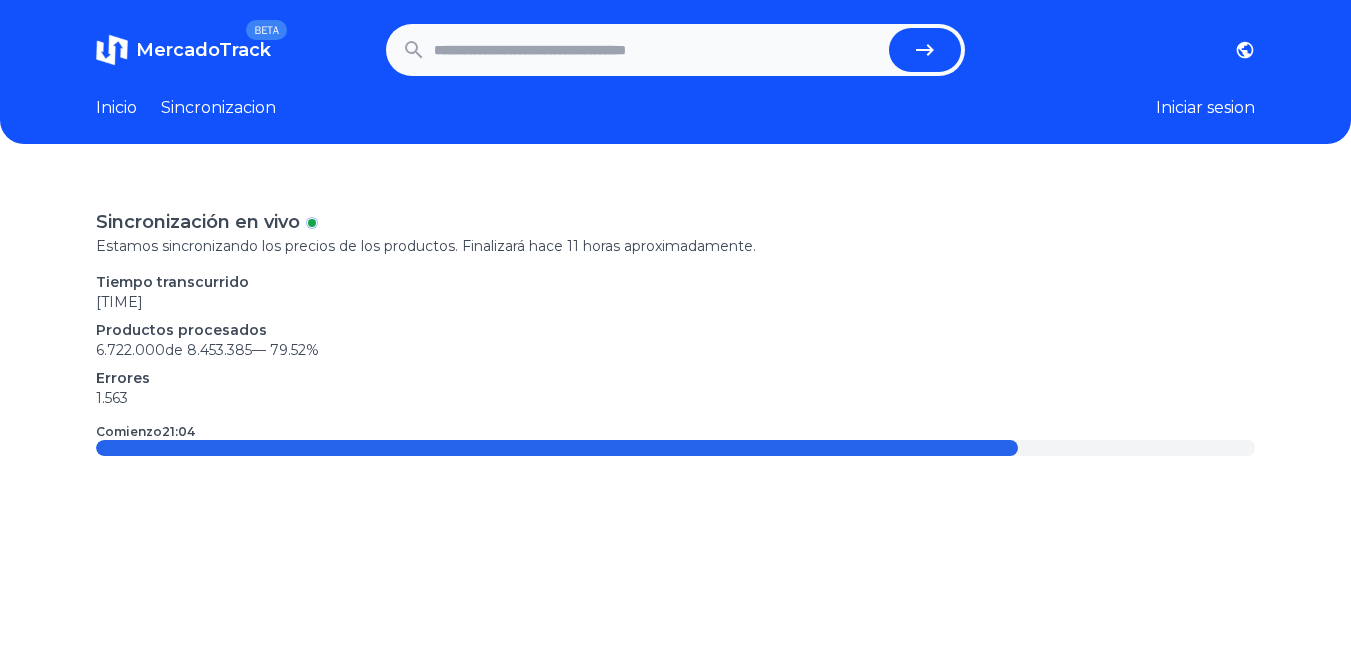 click on "Inicio" at bounding box center [116, 108] 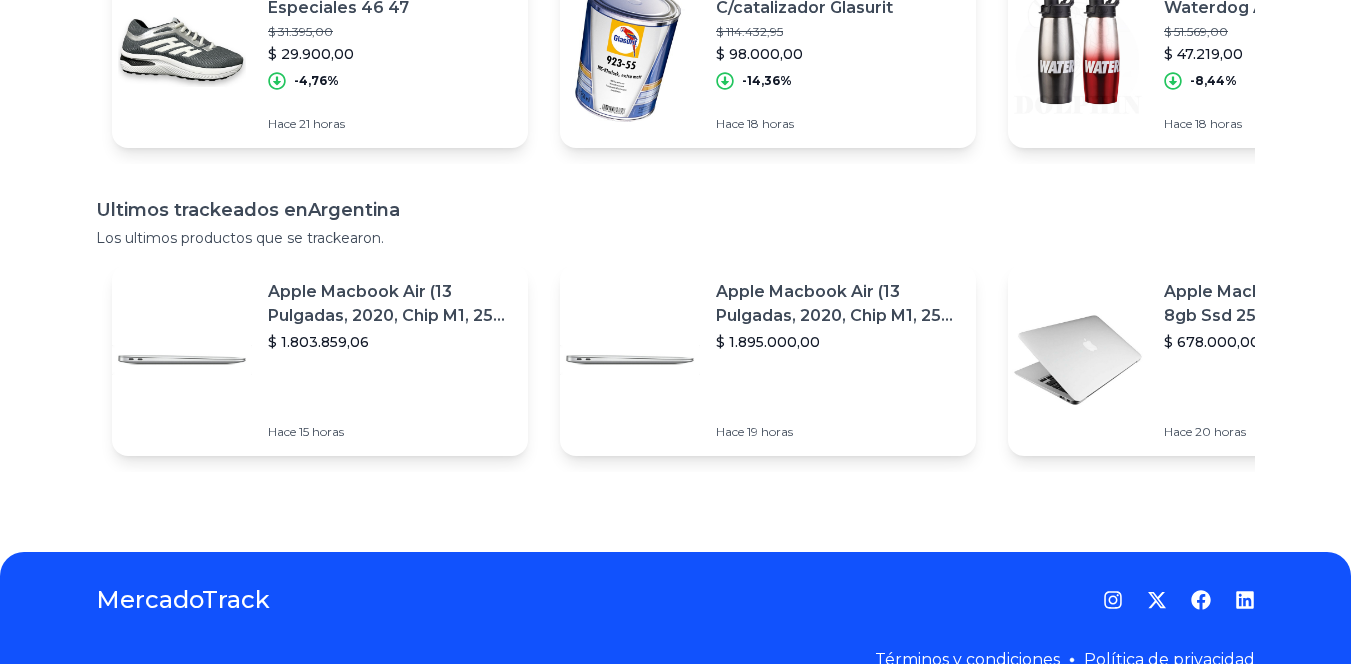 scroll, scrollTop: 321, scrollLeft: 0, axis: vertical 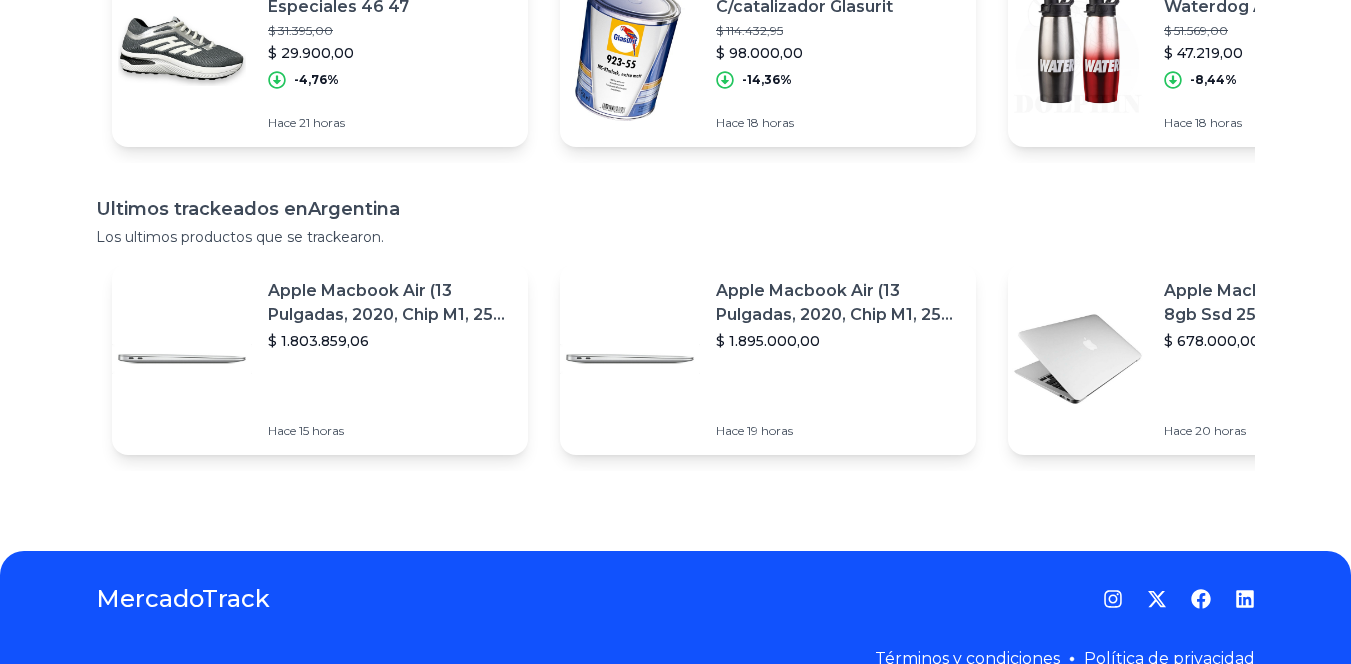 click at bounding box center (1078, 359) 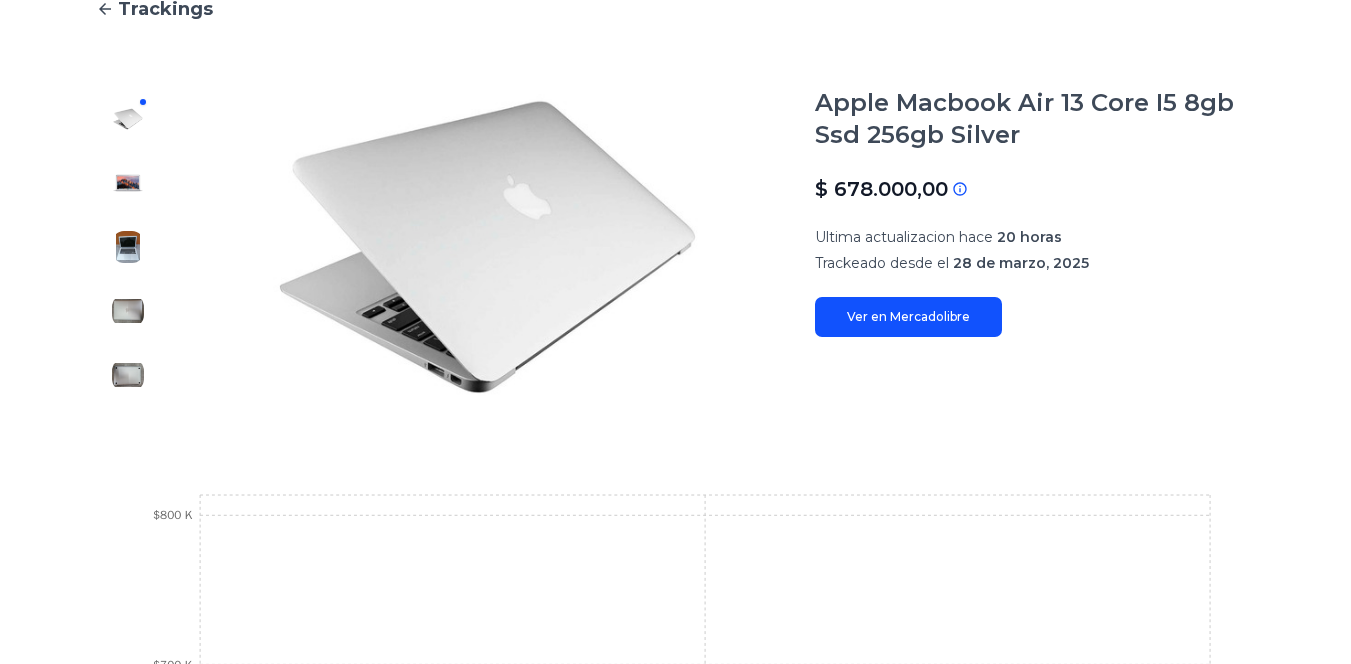 scroll, scrollTop: 170, scrollLeft: 0, axis: vertical 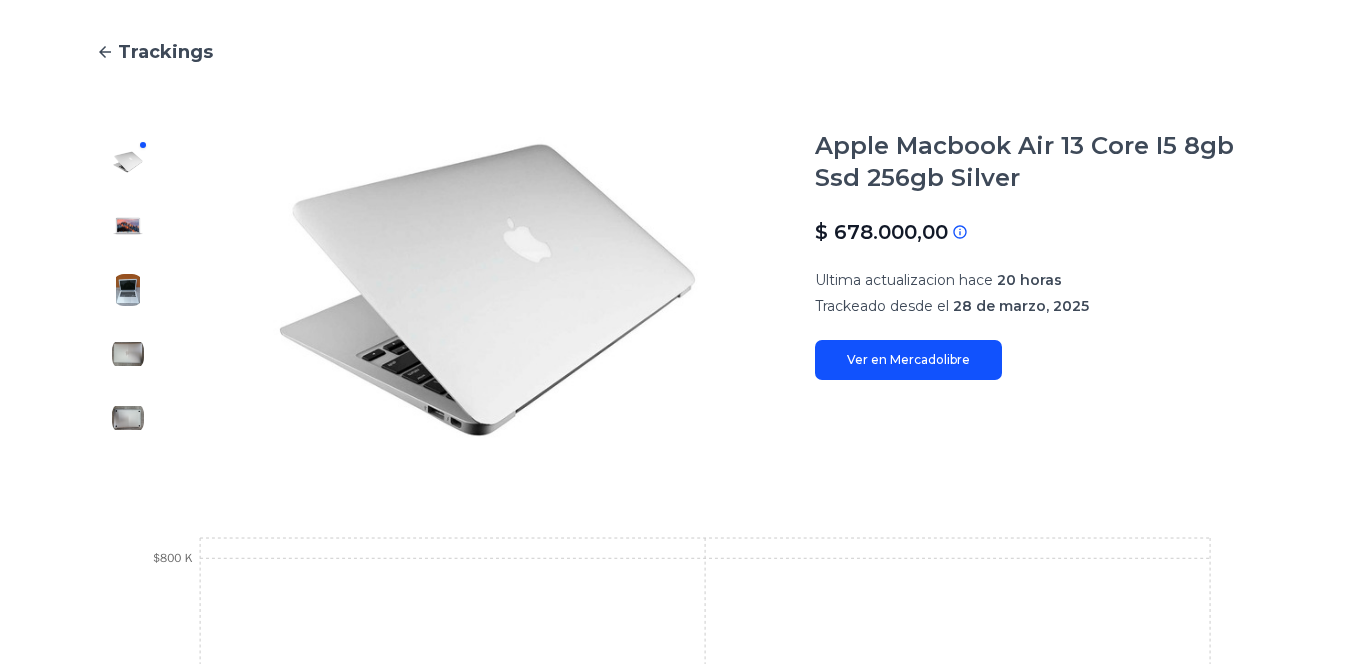 click at bounding box center (128, 226) 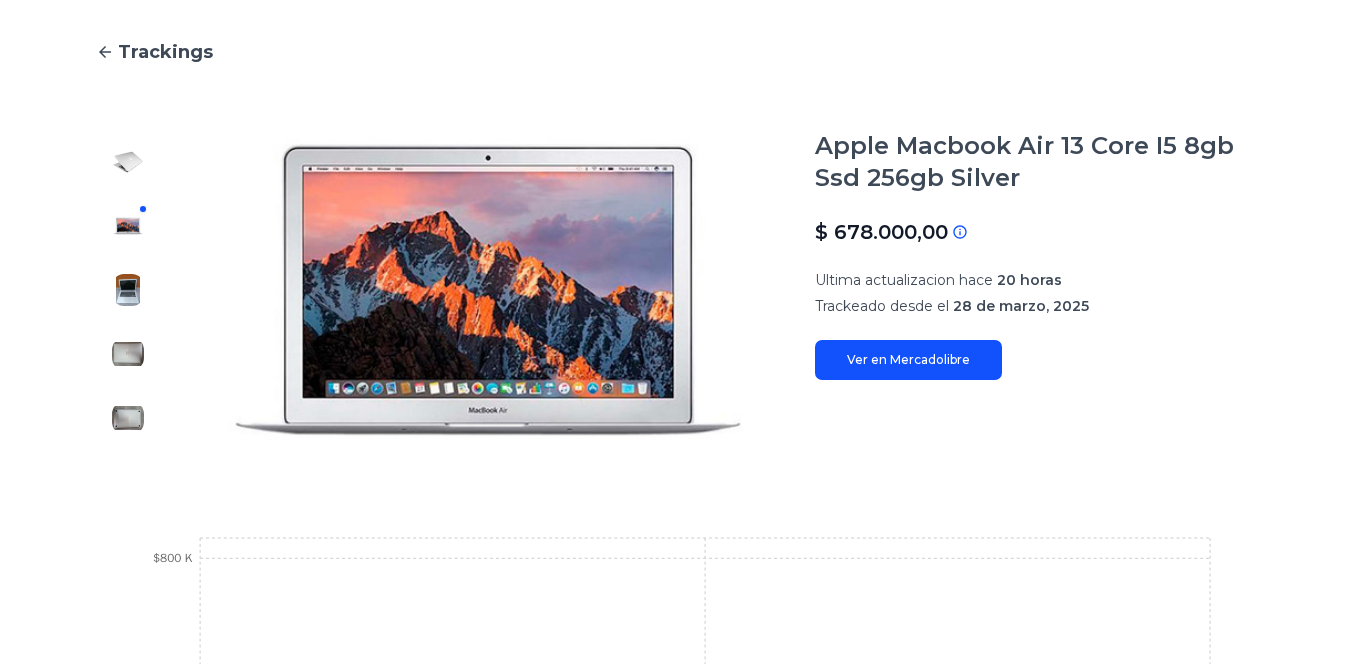 click at bounding box center (128, 290) 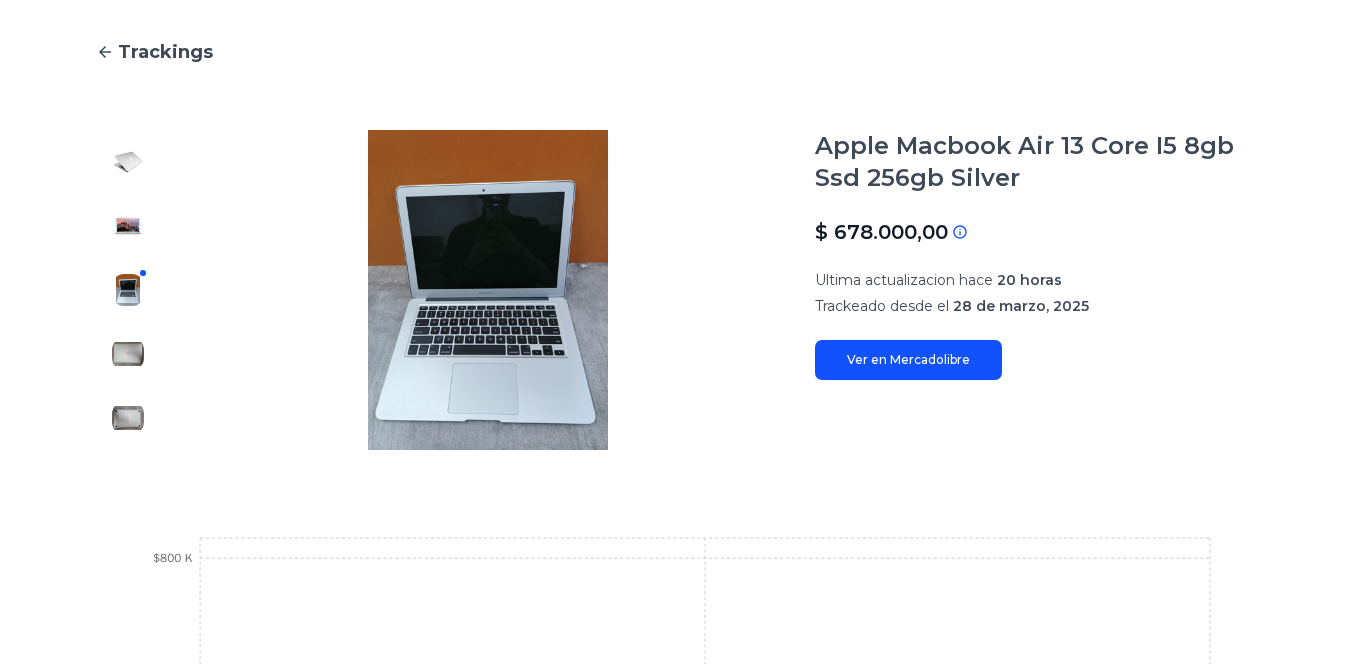 click at bounding box center (128, 354) 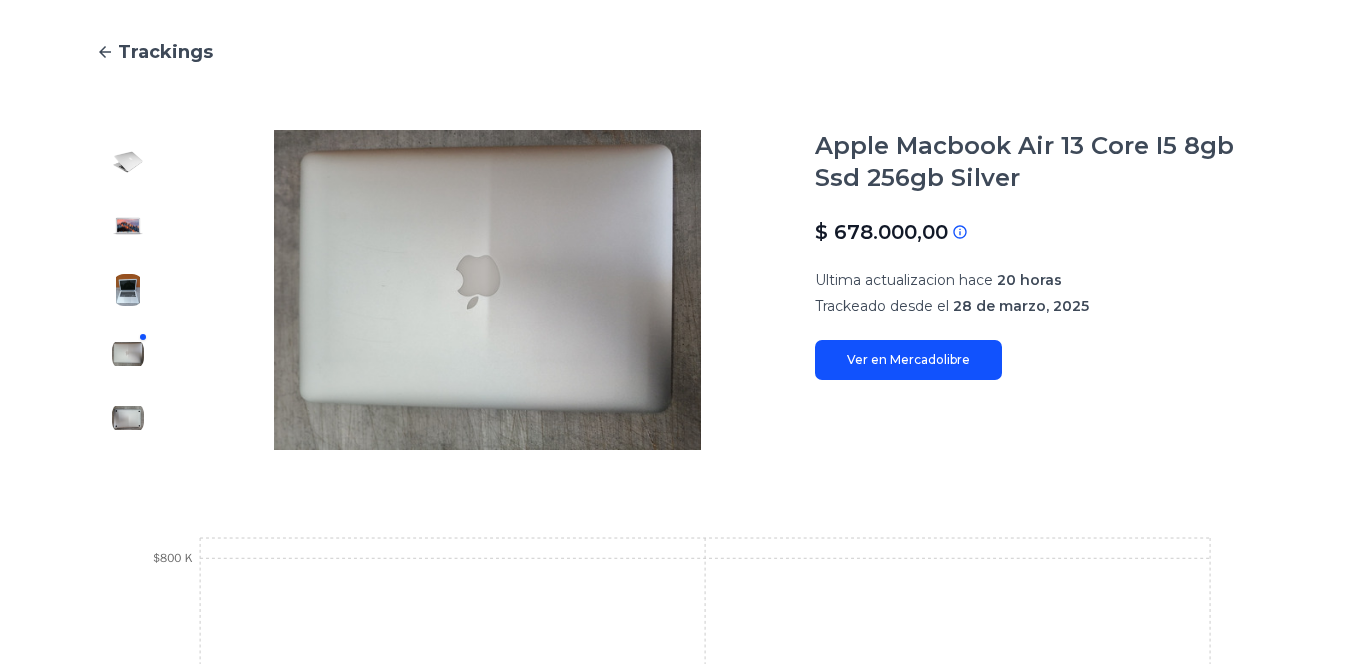 click at bounding box center (128, 418) 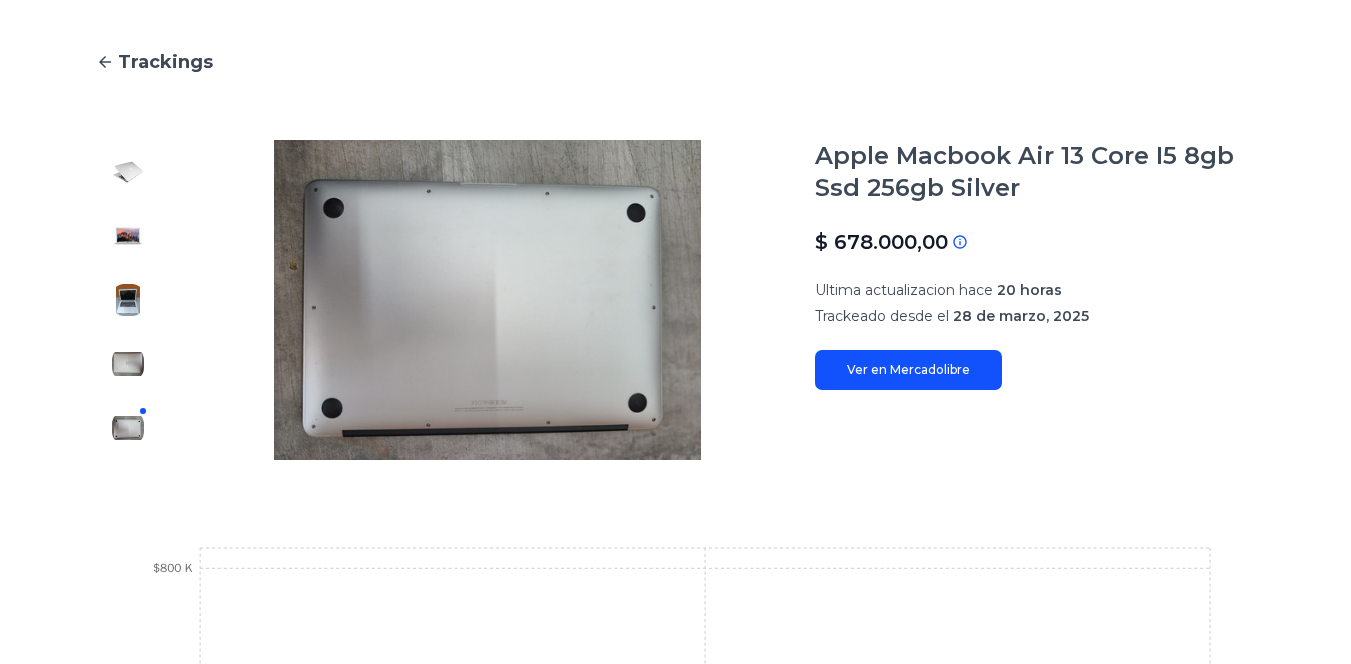scroll, scrollTop: 159, scrollLeft: 14, axis: both 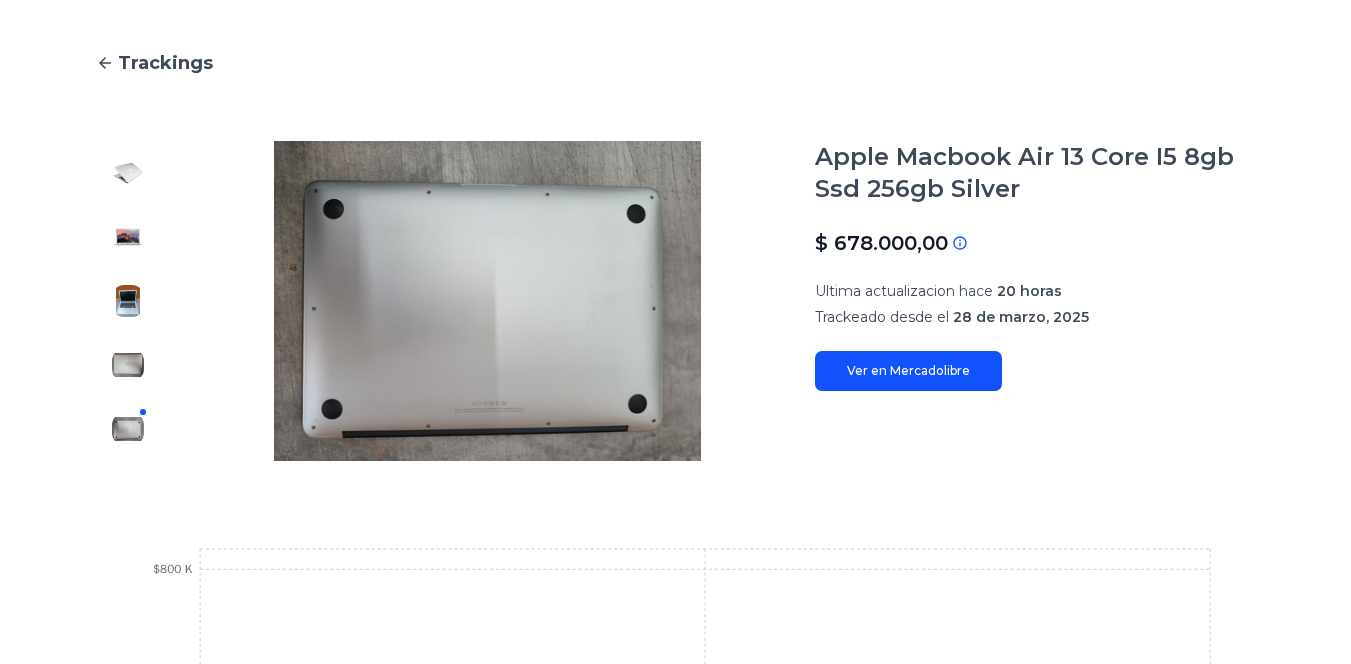 click at bounding box center [128, 365] 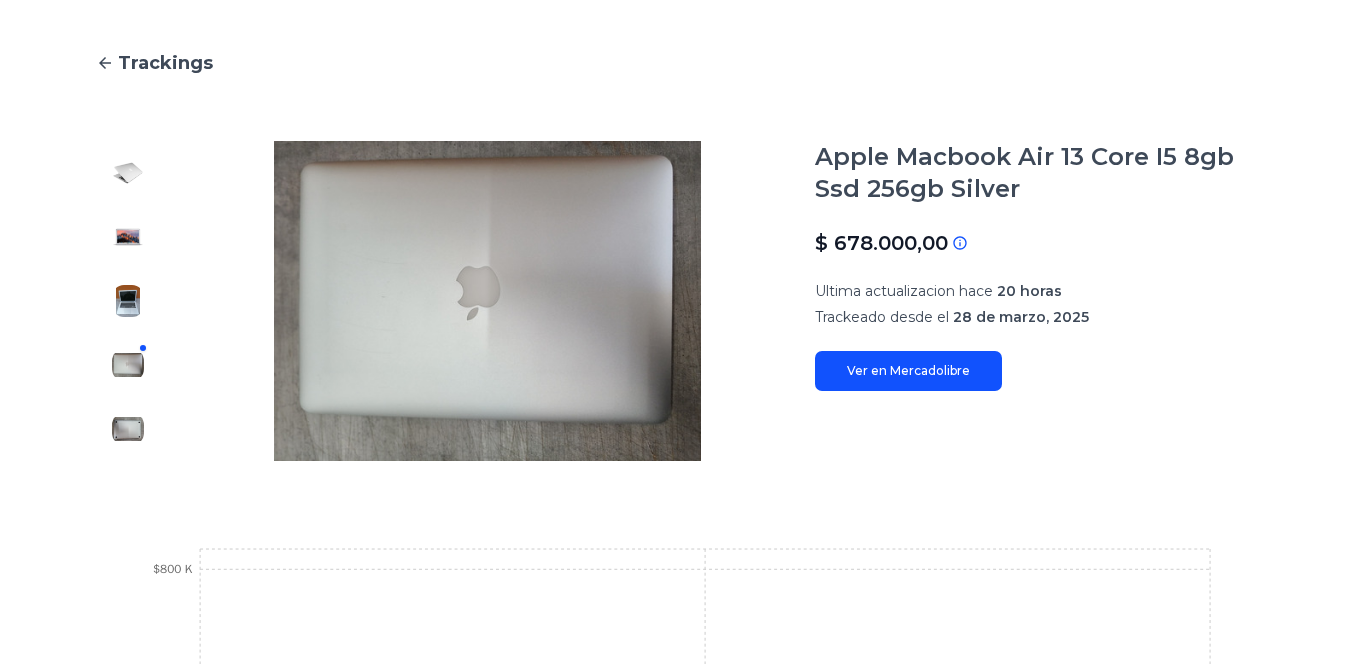 click at bounding box center (128, 301) 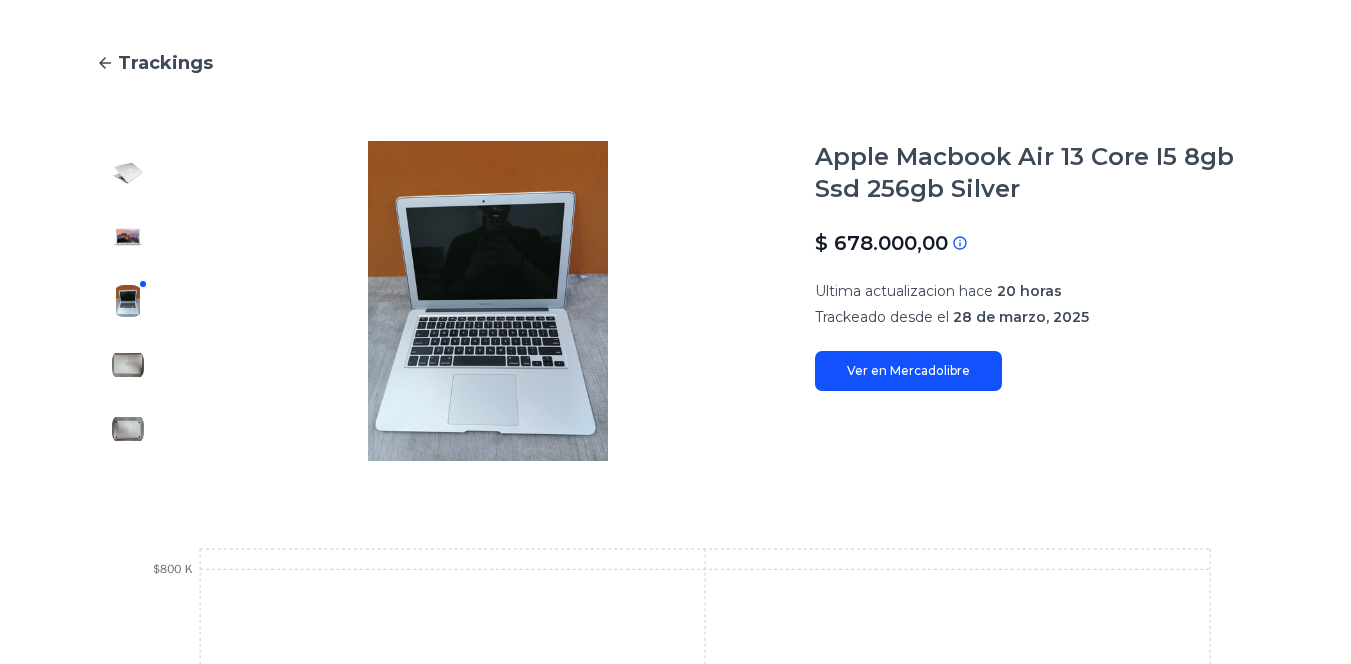 click at bounding box center [128, 237] 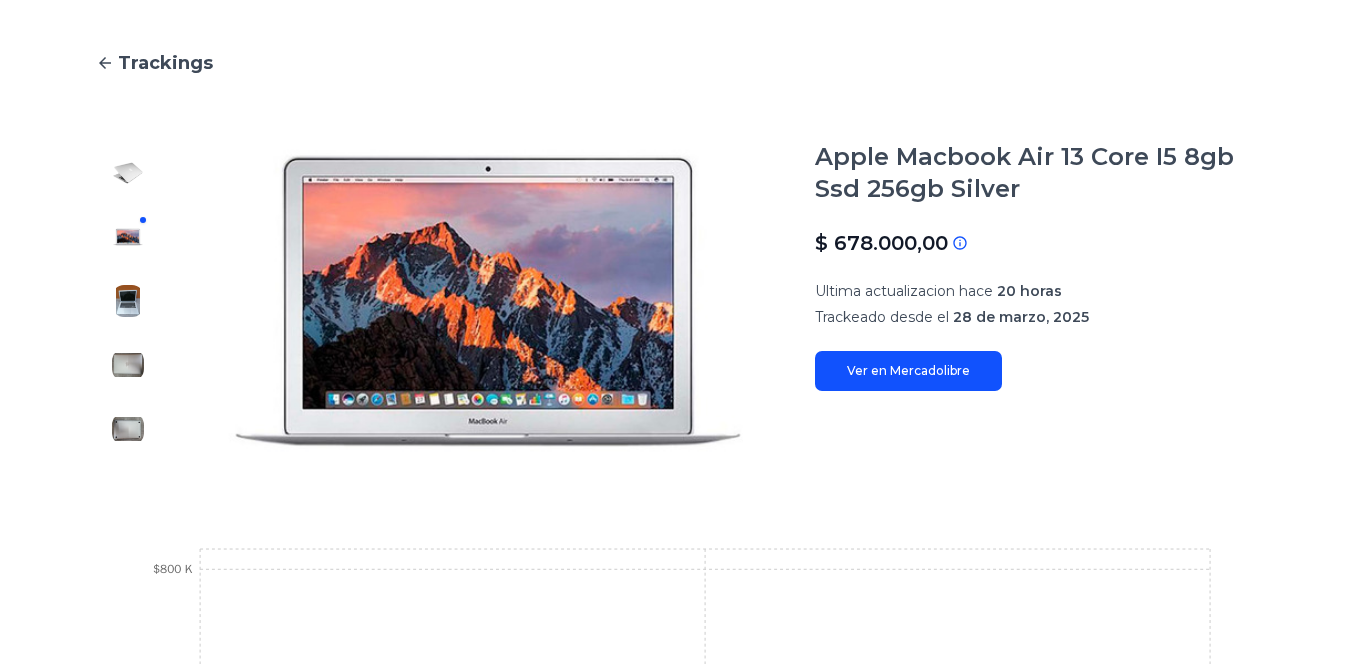 click at bounding box center [128, 173] 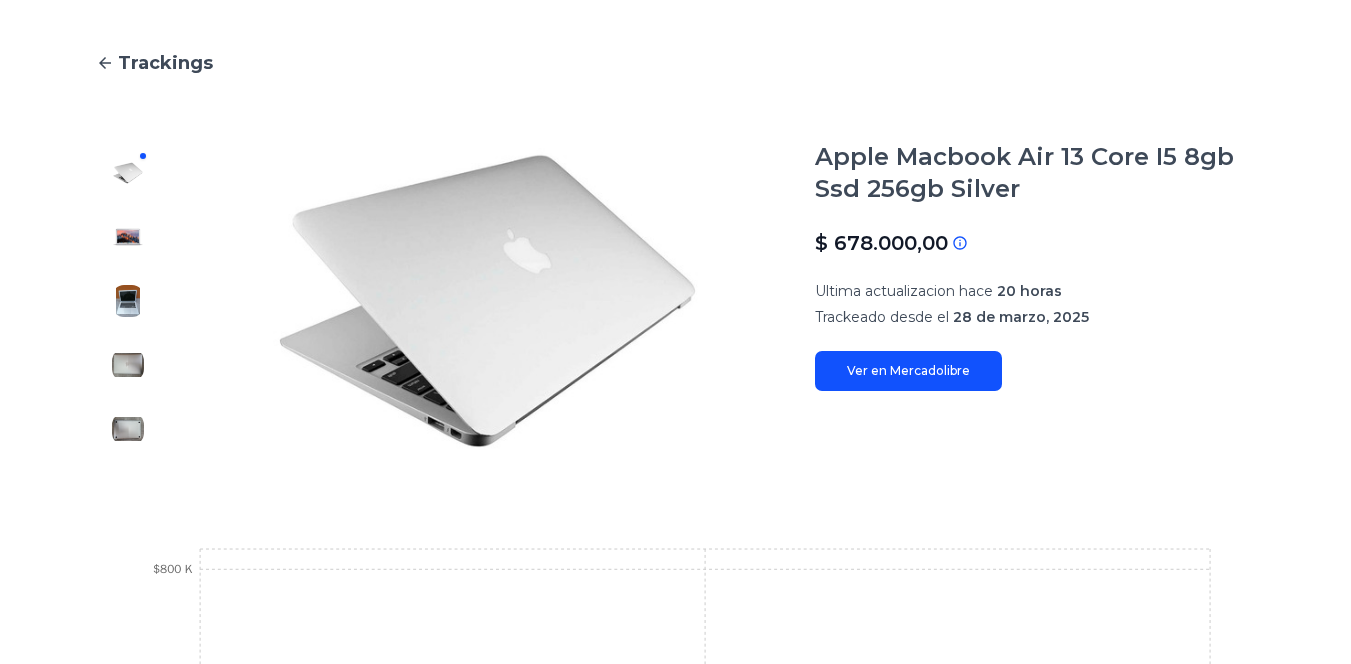 click on "Trackings" at bounding box center [165, 63] 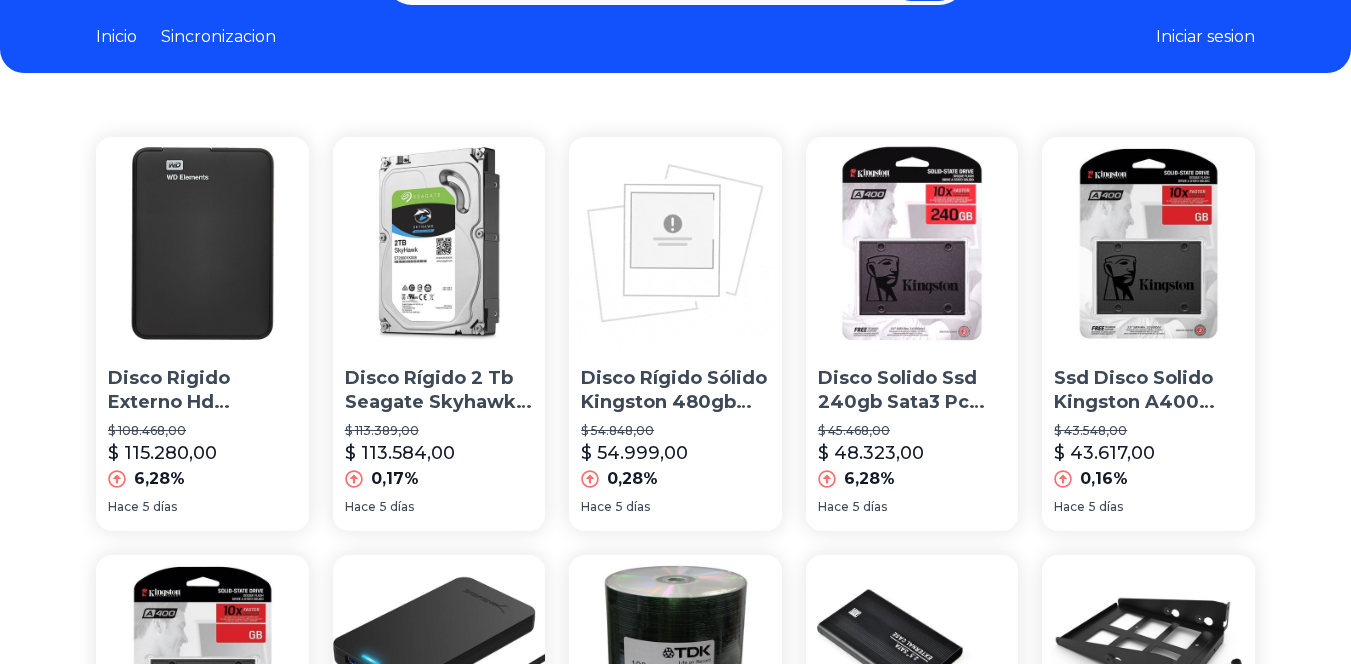 scroll, scrollTop: 0, scrollLeft: 14, axis: horizontal 